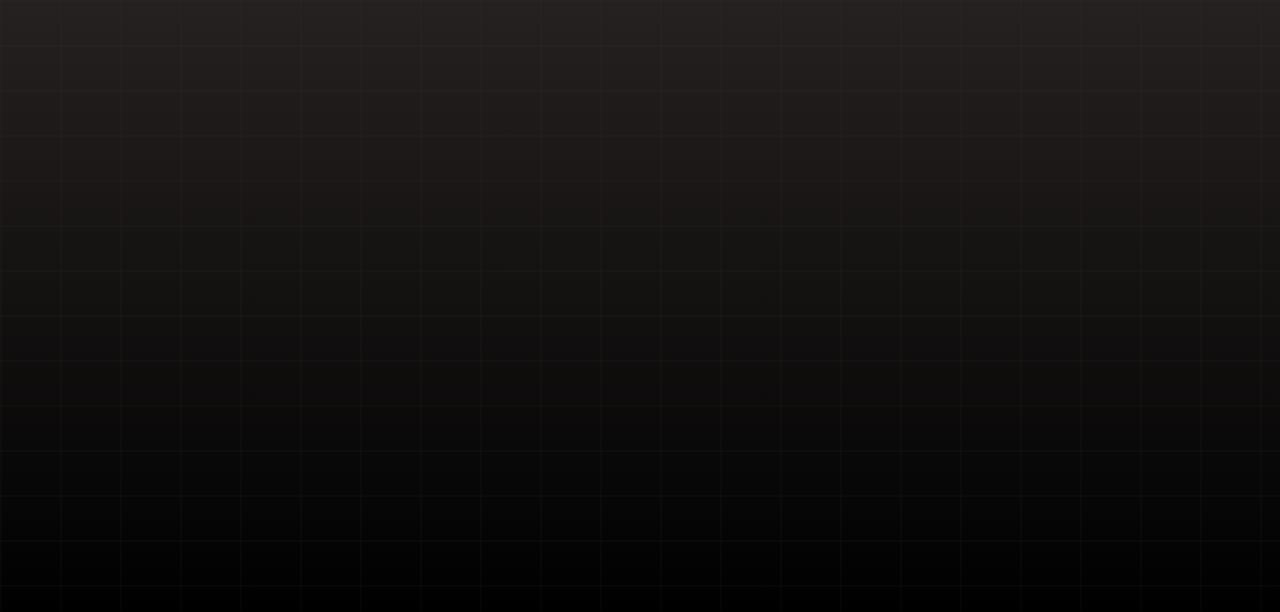 scroll, scrollTop: 0, scrollLeft: 0, axis: both 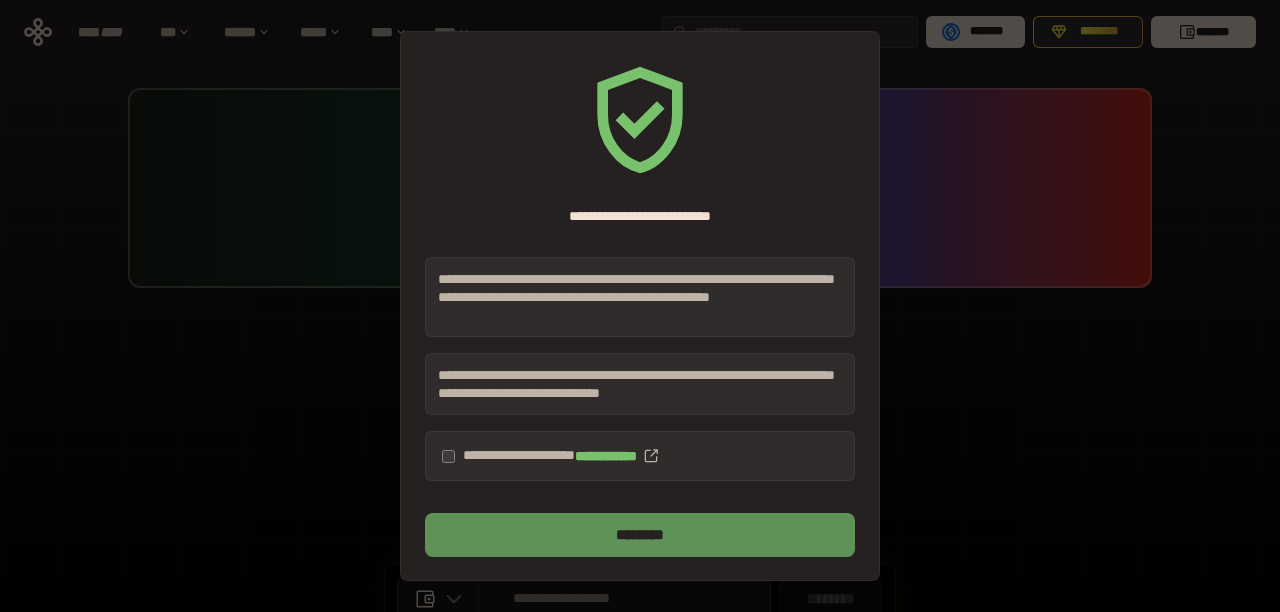 click on "********" at bounding box center (640, 535) 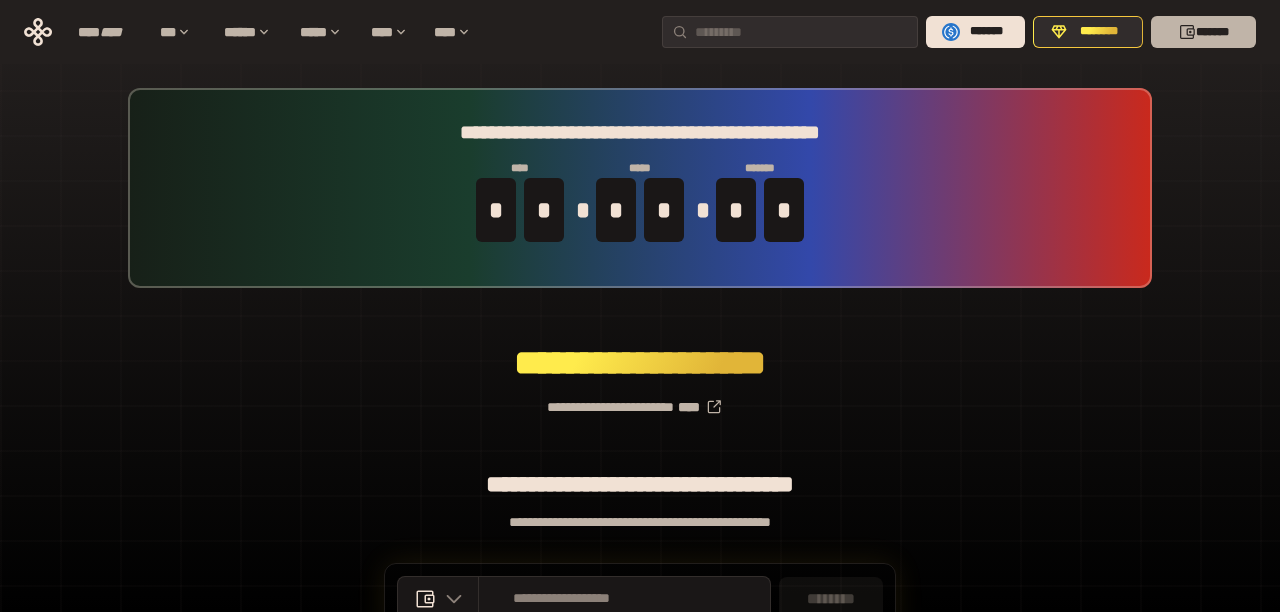click on "*******" at bounding box center (1203, 32) 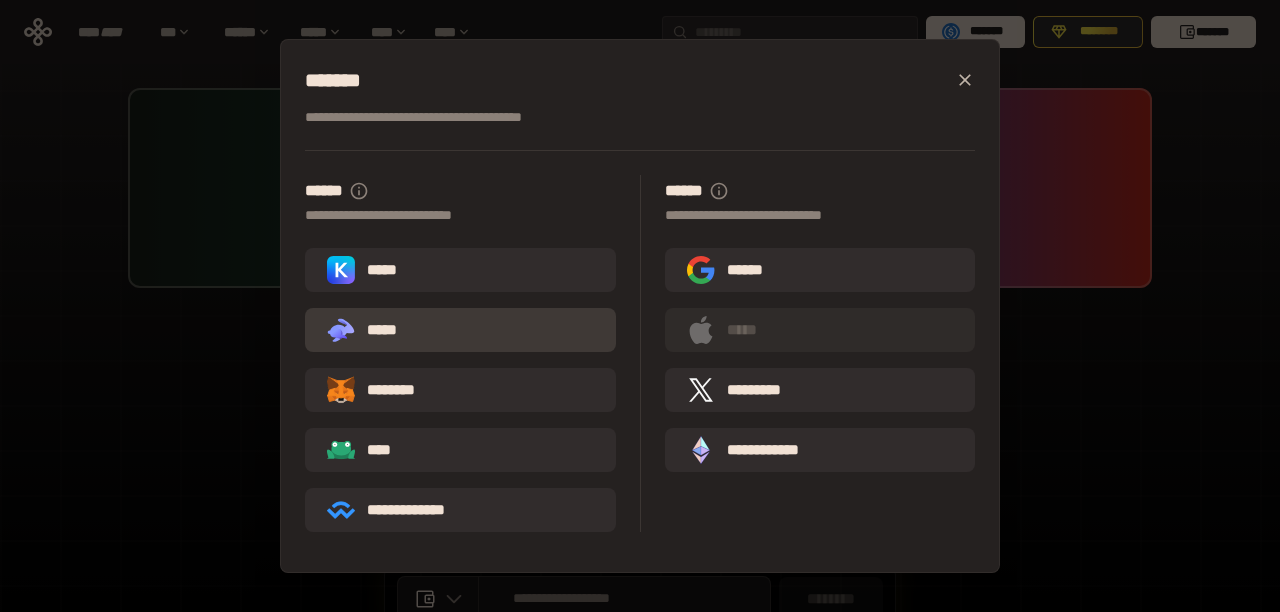 click on ".st0{fill:url(#SVGID_1_);}
.st1{fill-rule:evenodd;clip-rule:evenodd;fill:url(#SVGID_00000161597173617360504640000012432366591255278478_);}
.st2{fill-rule:evenodd;clip-rule:evenodd;fill:url(#SVGID_00000021803777515098205300000017382971856690286485_);}
.st3{fill:url(#SVGID_00000031192219548086493050000012287181694732331425_);}
*****" at bounding box center [460, 330] 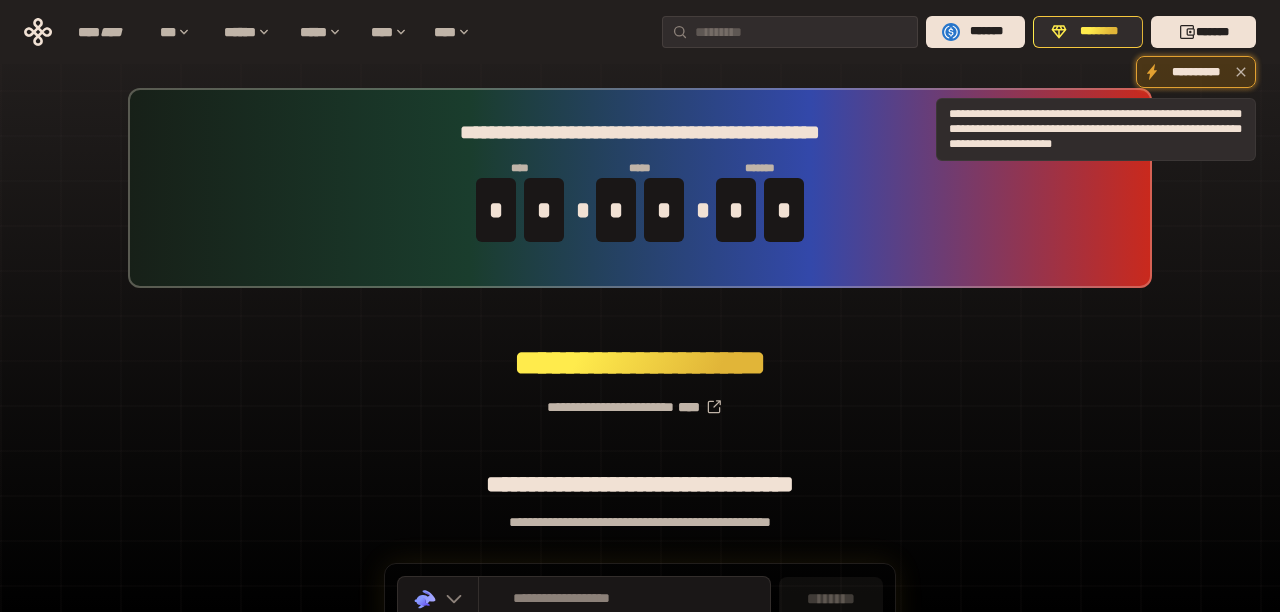 click on "**********" at bounding box center [1196, 72] 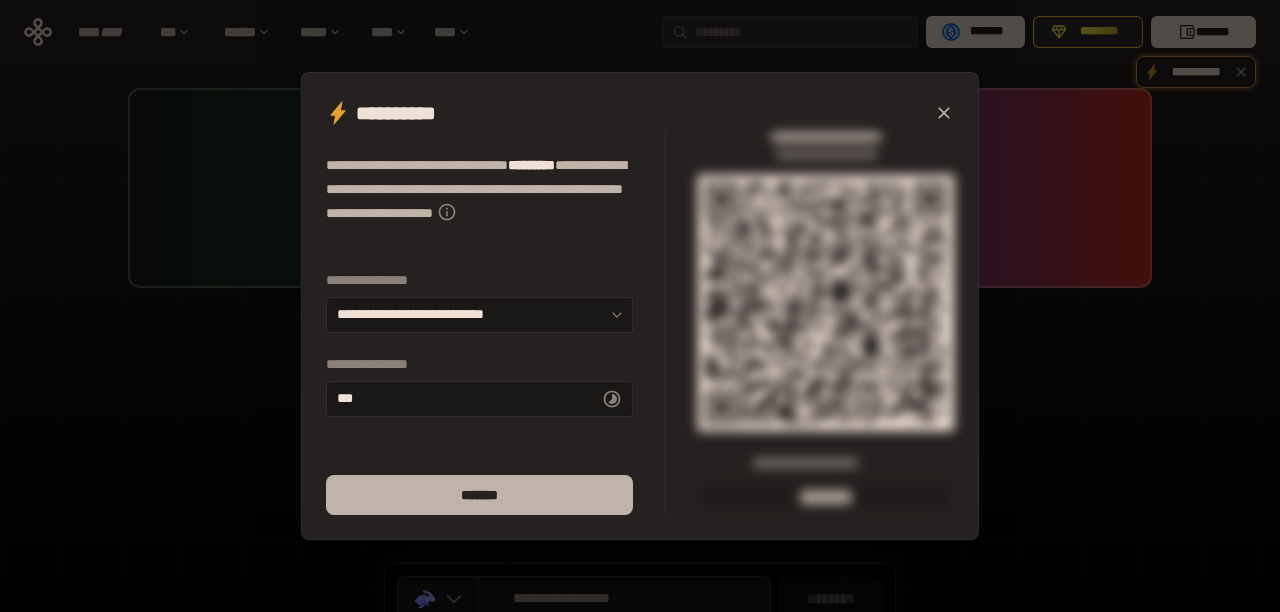 click on "*******" at bounding box center [479, 495] 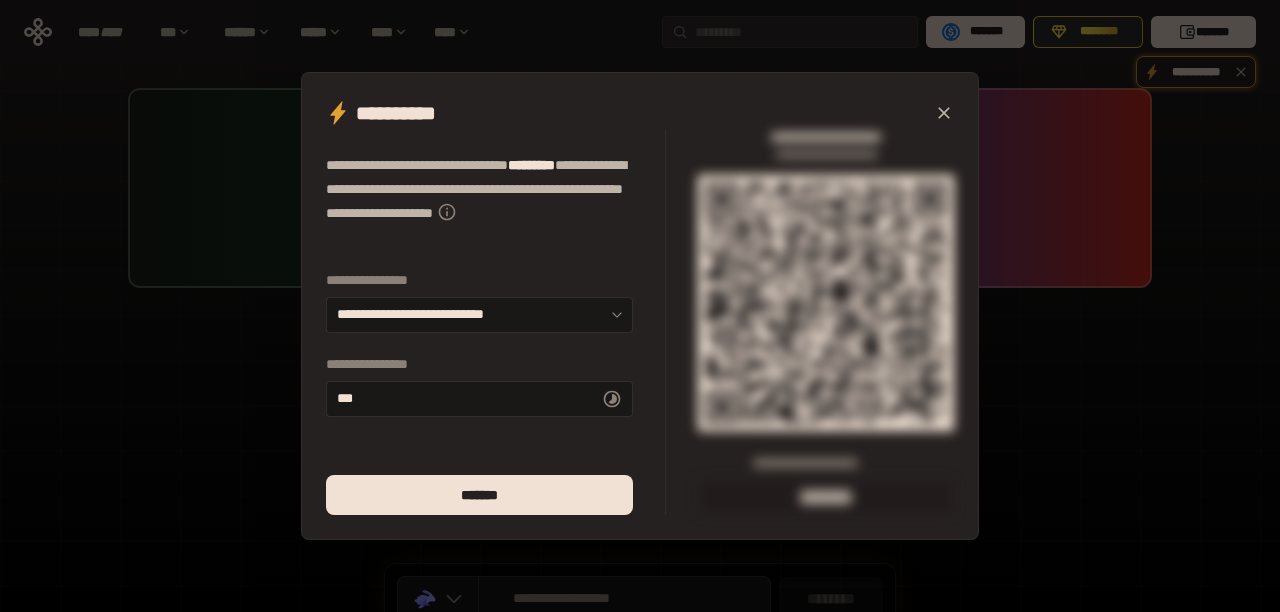 click 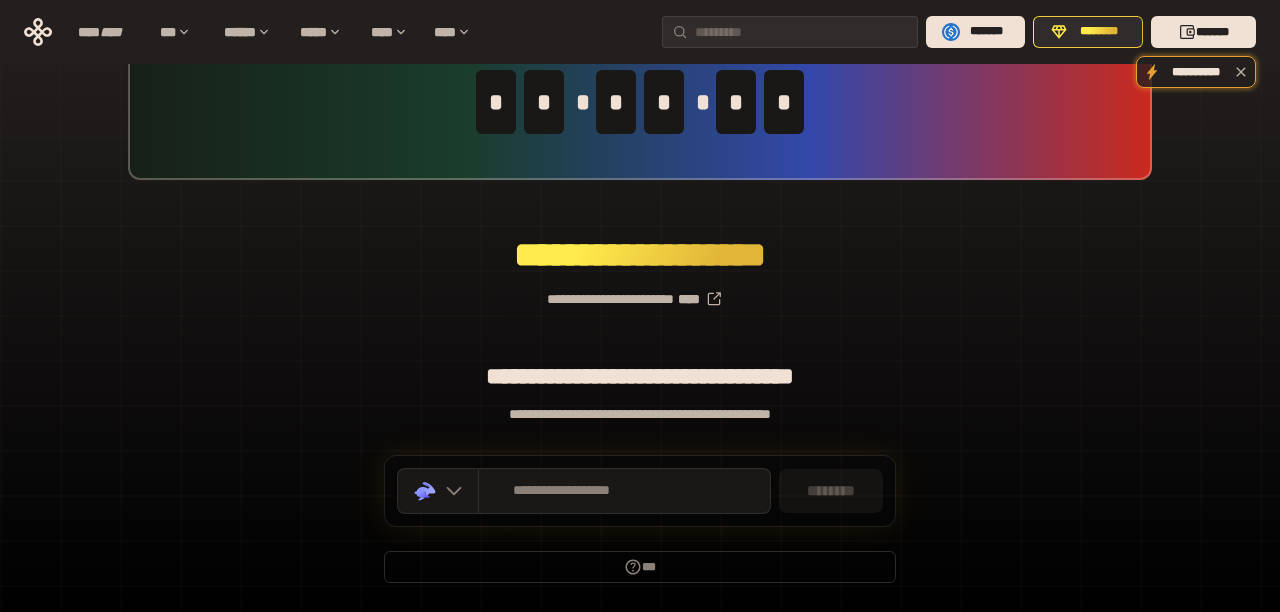 scroll, scrollTop: 171, scrollLeft: 0, axis: vertical 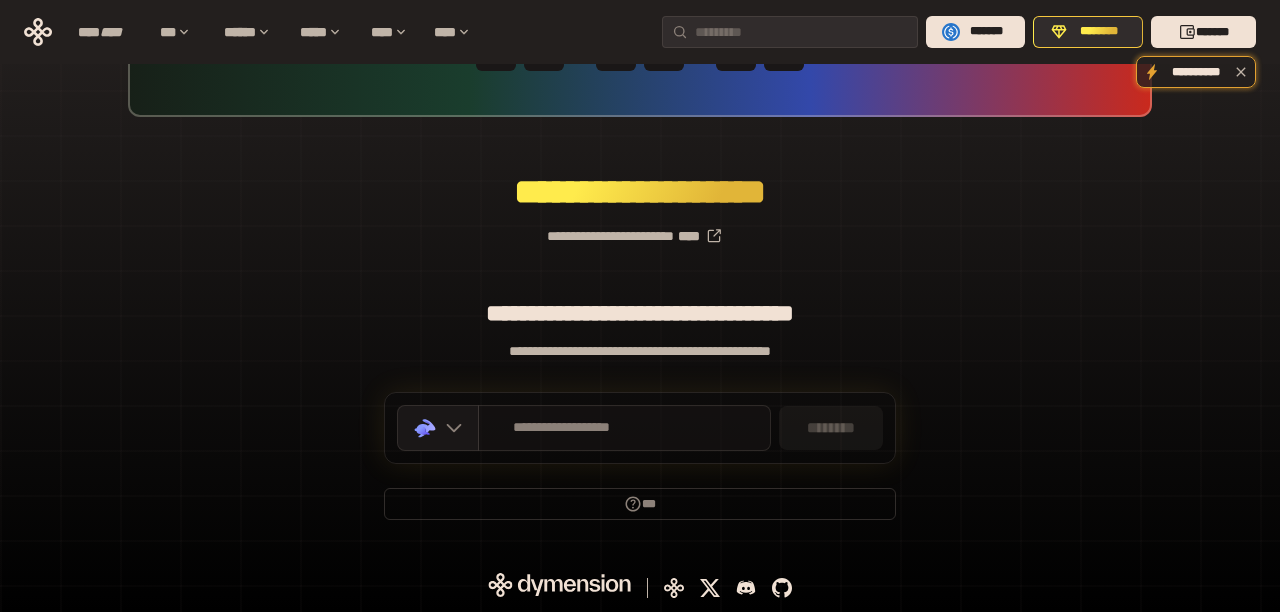 click on "**********" at bounding box center (562, 428) 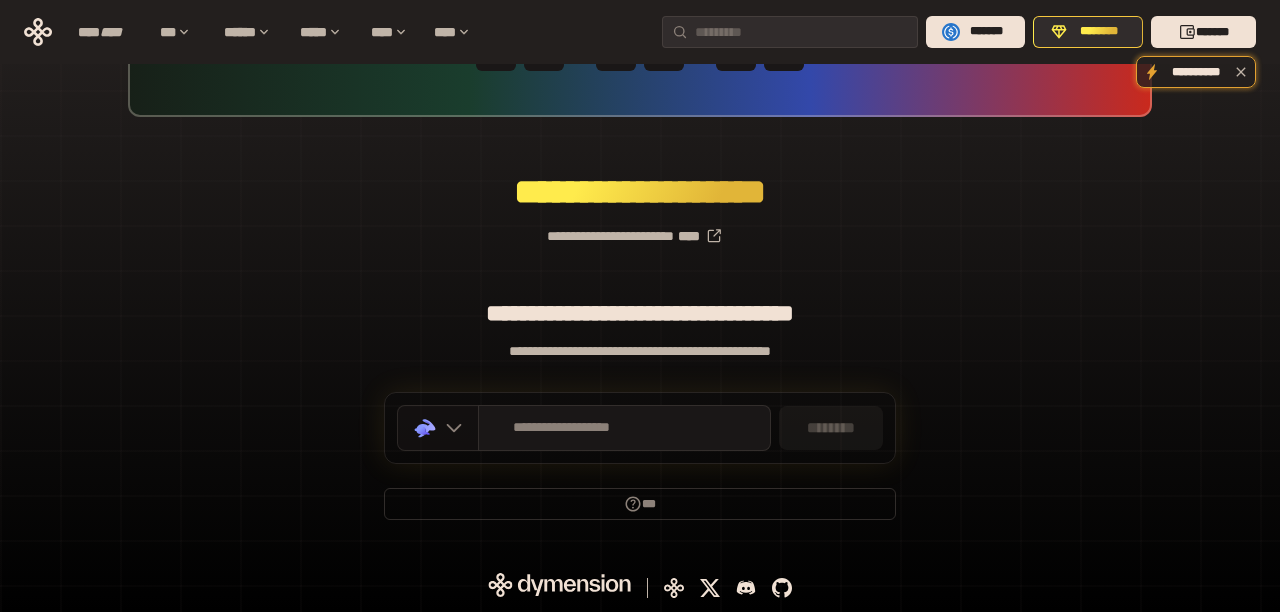 click 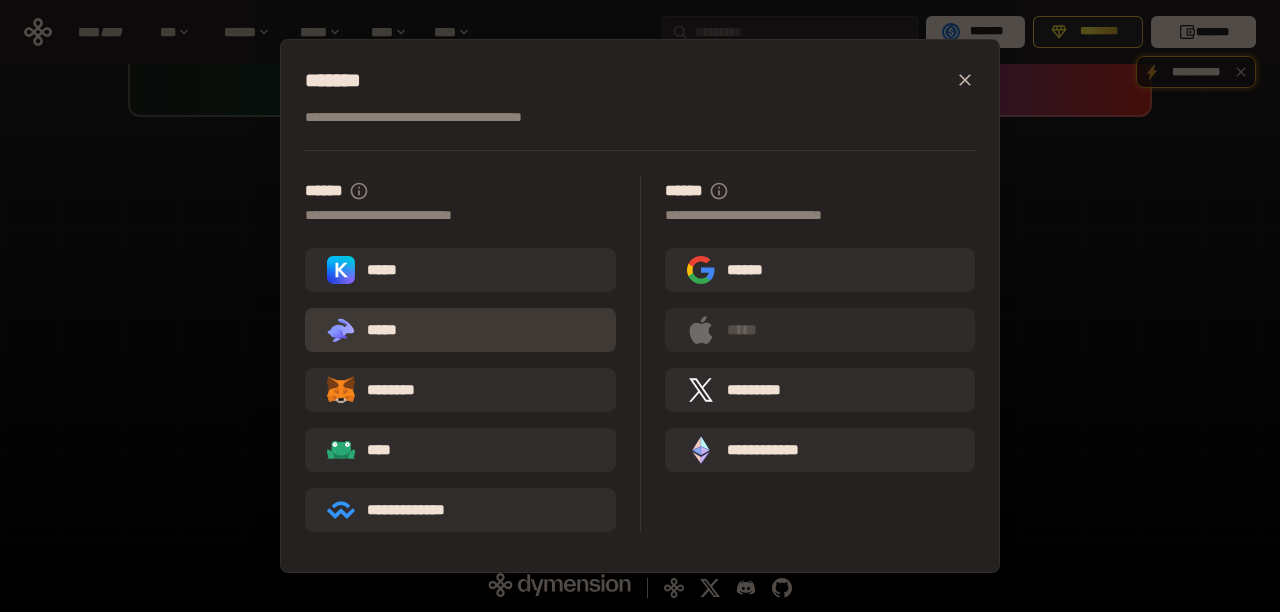 click on ".st0{fill:url(#SVGID_1_);}
.st1{fill-rule:evenodd;clip-rule:evenodd;fill:url(#SVGID_00000161597173617360504640000012432366591255278478_);}
.st2{fill-rule:evenodd;clip-rule:evenodd;fill:url(#SVGID_00000021803777515098205300000017382971856690286485_);}
.st3{fill:url(#SVGID_00000031192219548086493050000012287181694732331425_);}
*****" at bounding box center (460, 330) 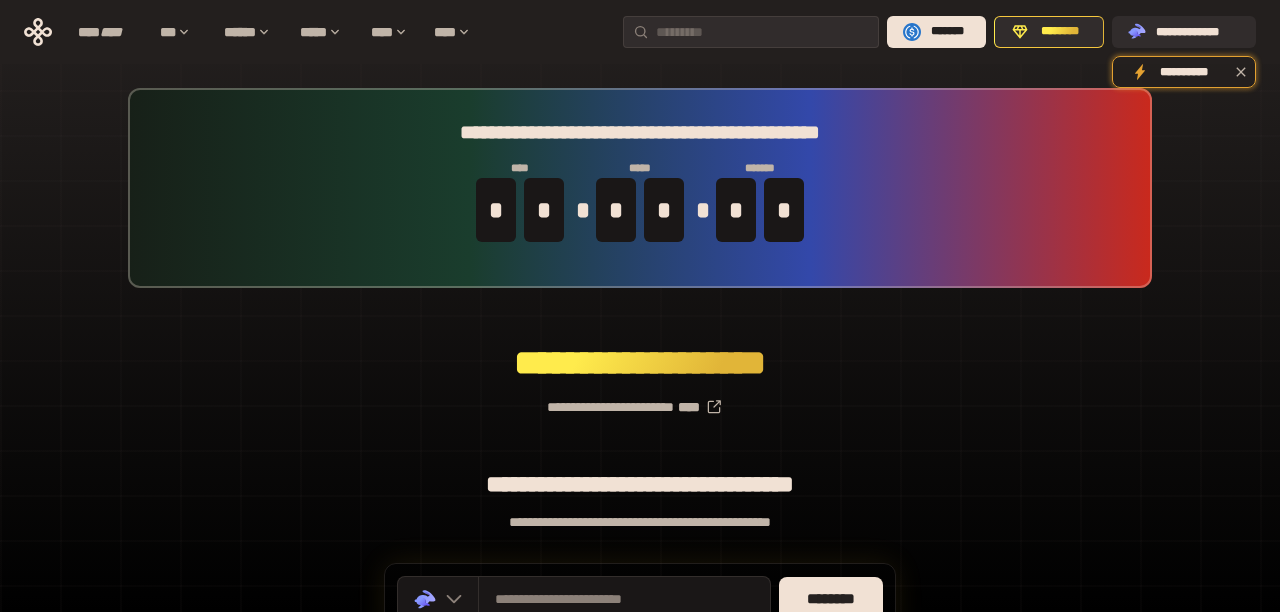 scroll, scrollTop: 171, scrollLeft: 0, axis: vertical 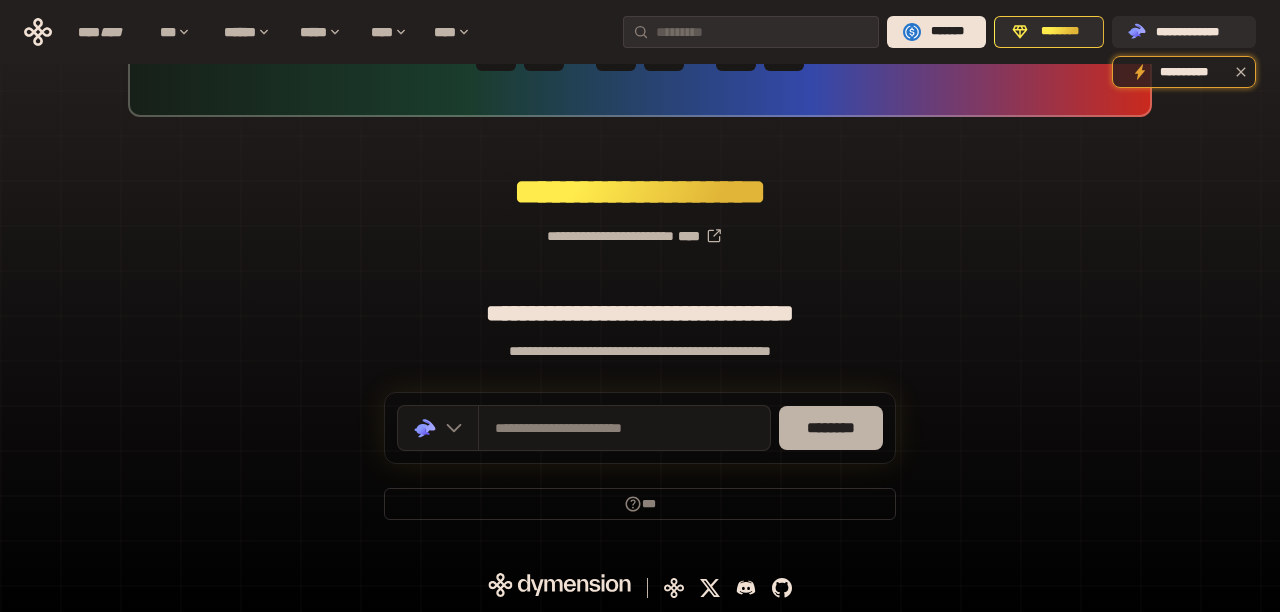 click on "********" at bounding box center (831, 428) 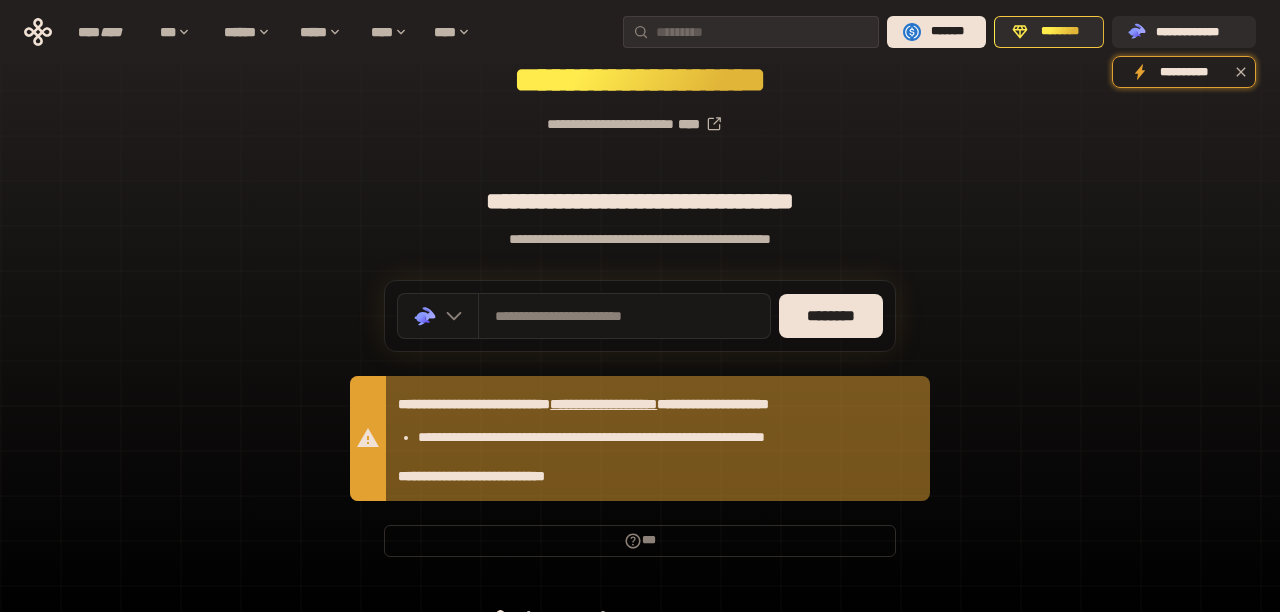scroll, scrollTop: 319, scrollLeft: 0, axis: vertical 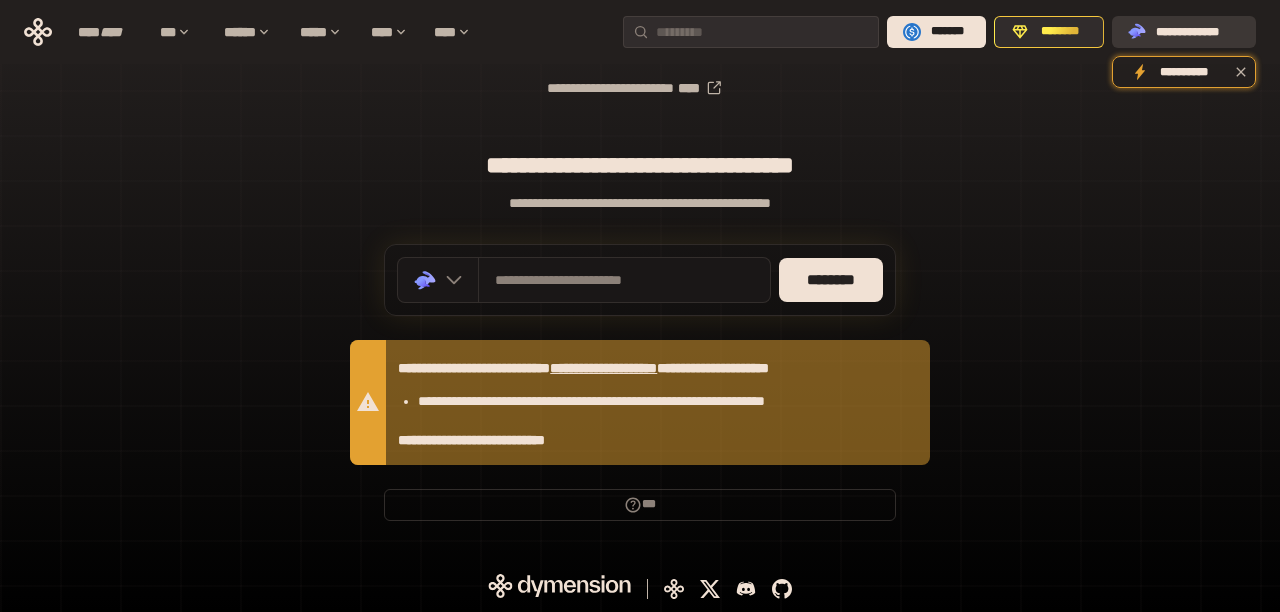 click on "**********" at bounding box center (1198, 32) 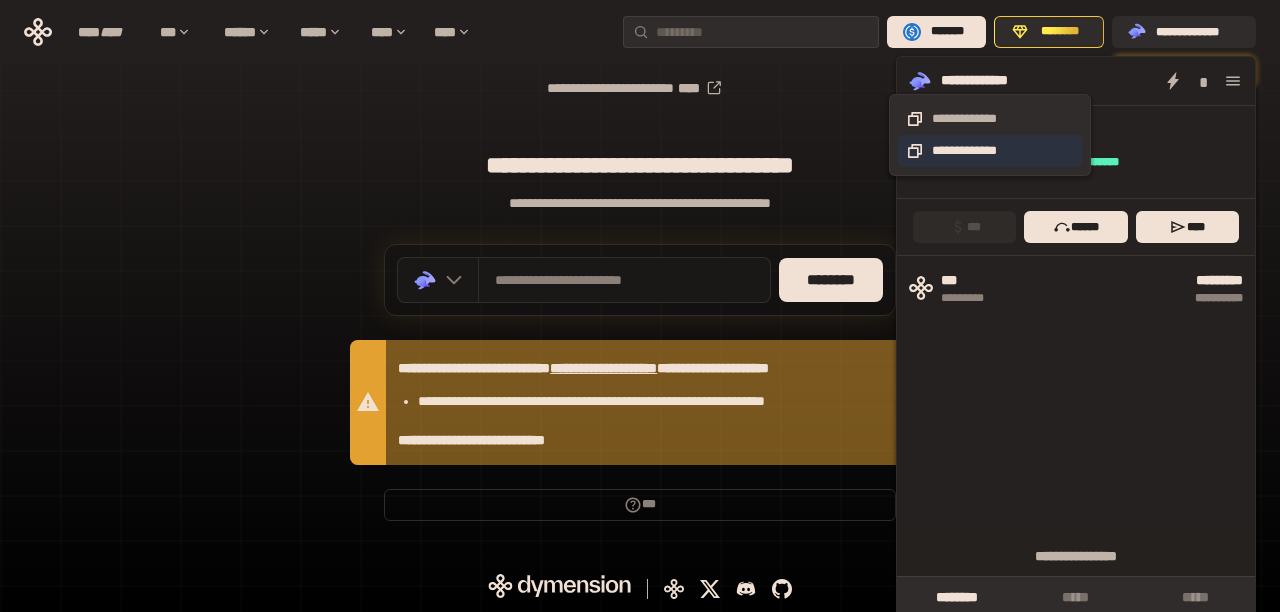 click on "**********" at bounding box center [990, 151] 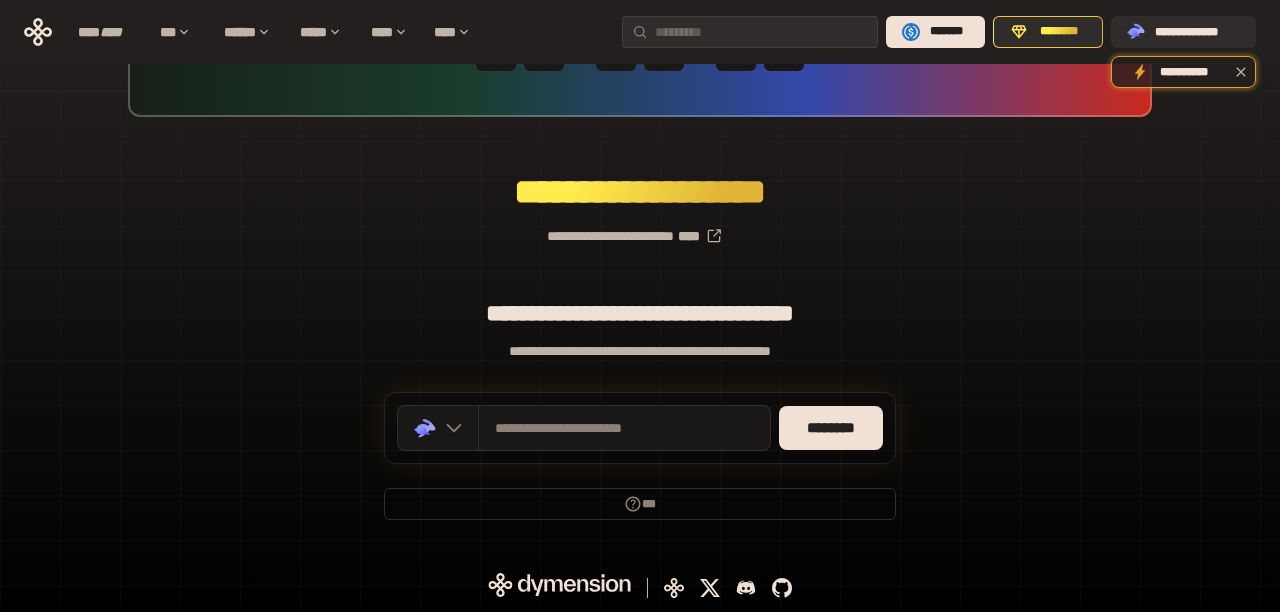 scroll, scrollTop: 169, scrollLeft: 0, axis: vertical 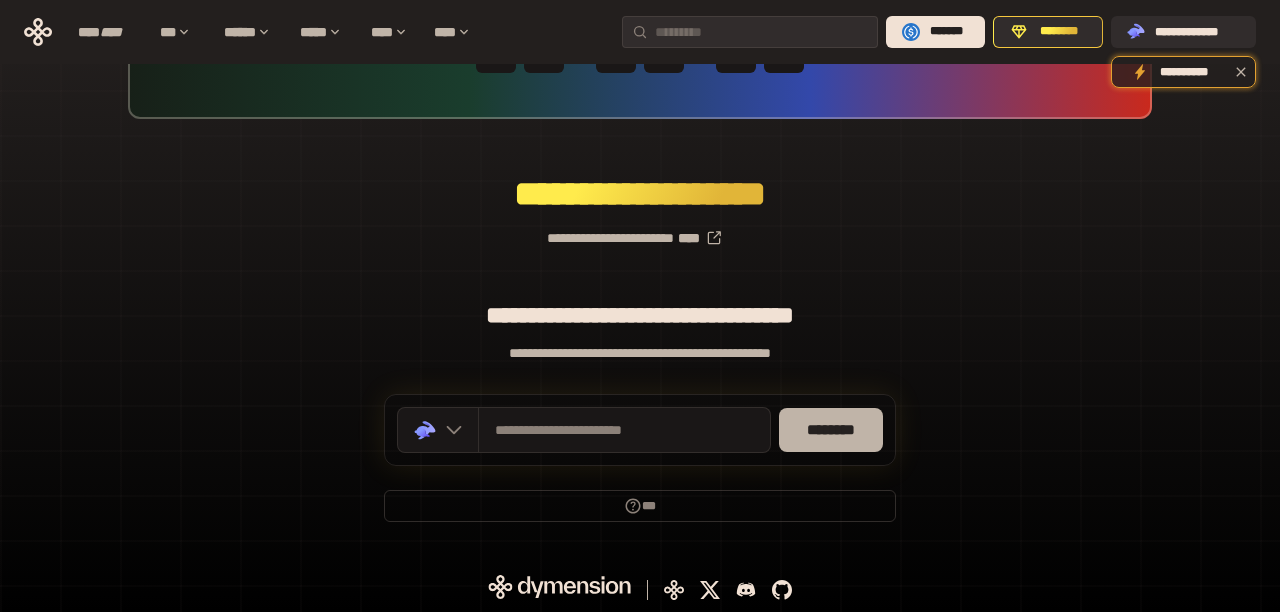 click on "********" at bounding box center (831, 430) 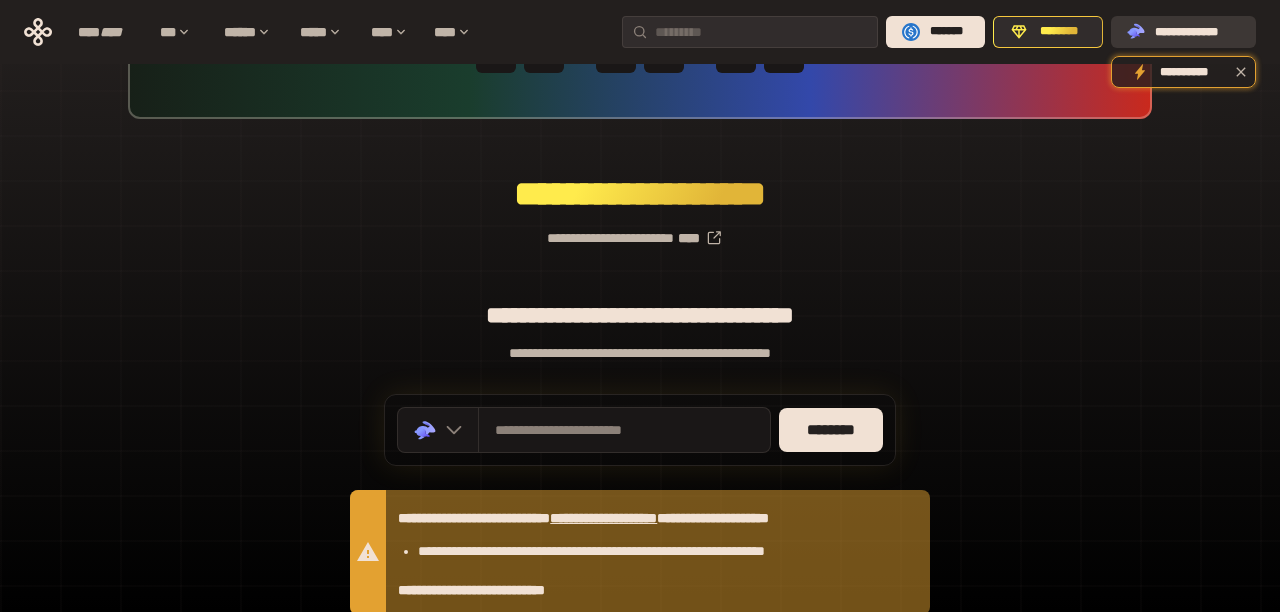click on "**********" at bounding box center (1197, 32) 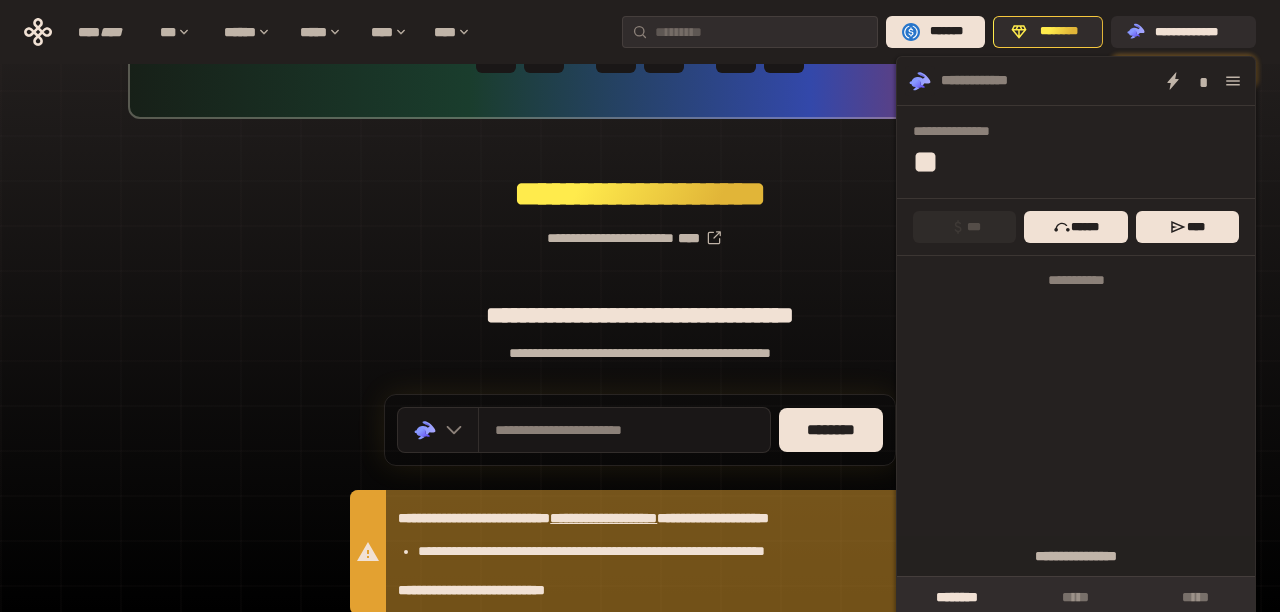 click 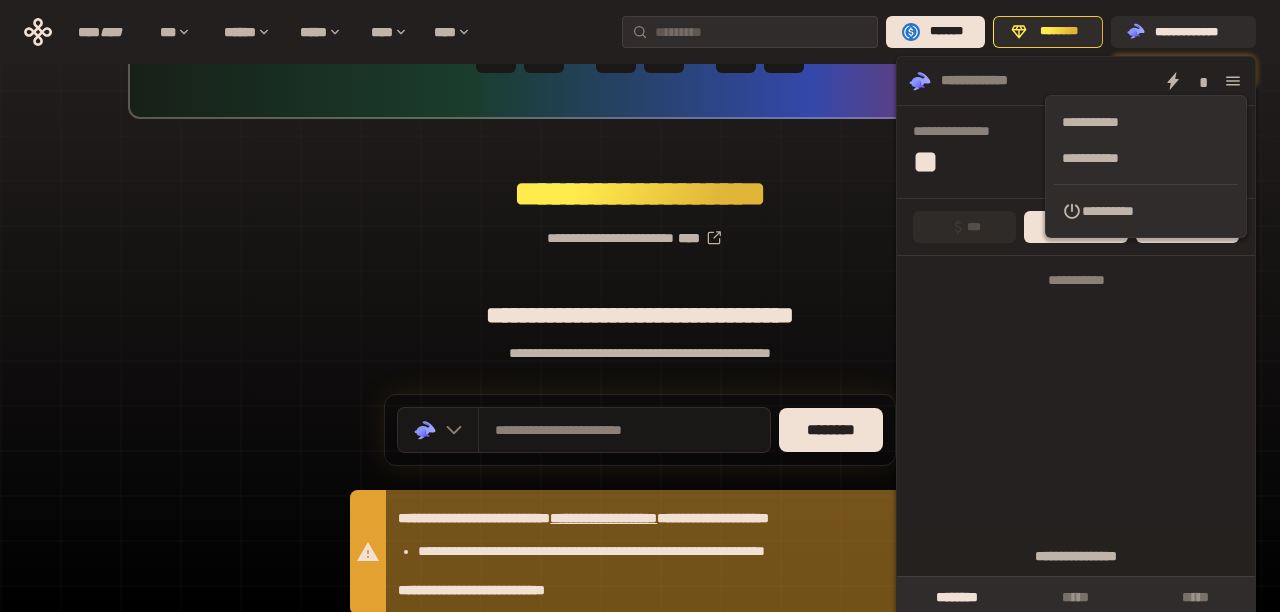 click 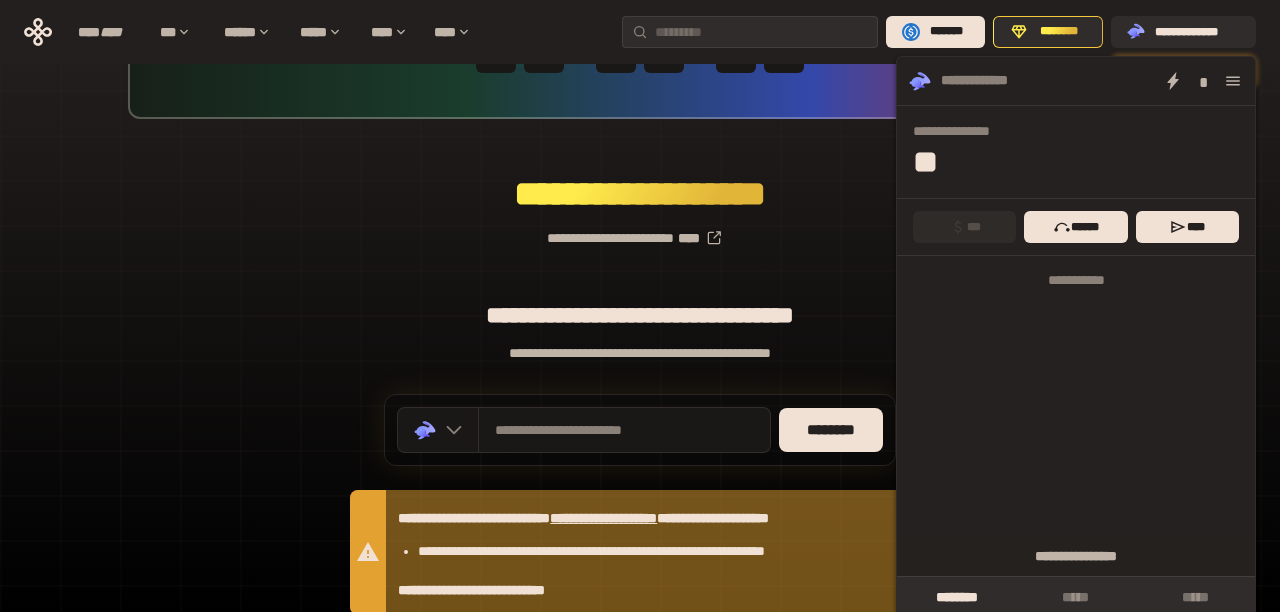 click 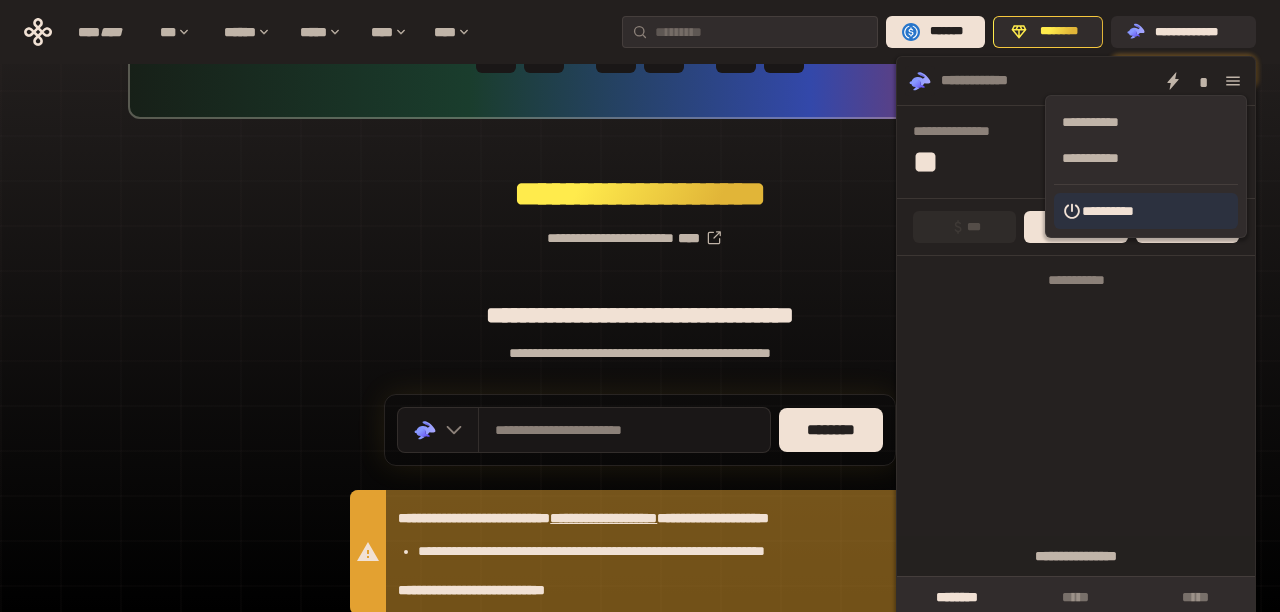 click on "**********" at bounding box center (1146, 211) 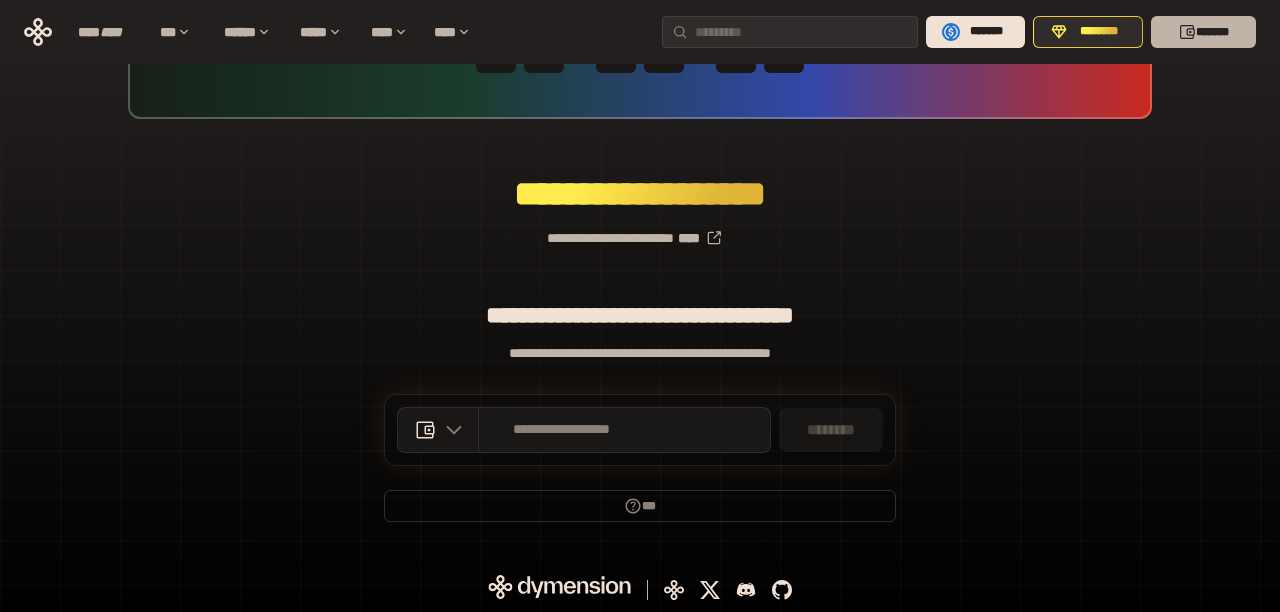 click on "*******" at bounding box center (1203, 32) 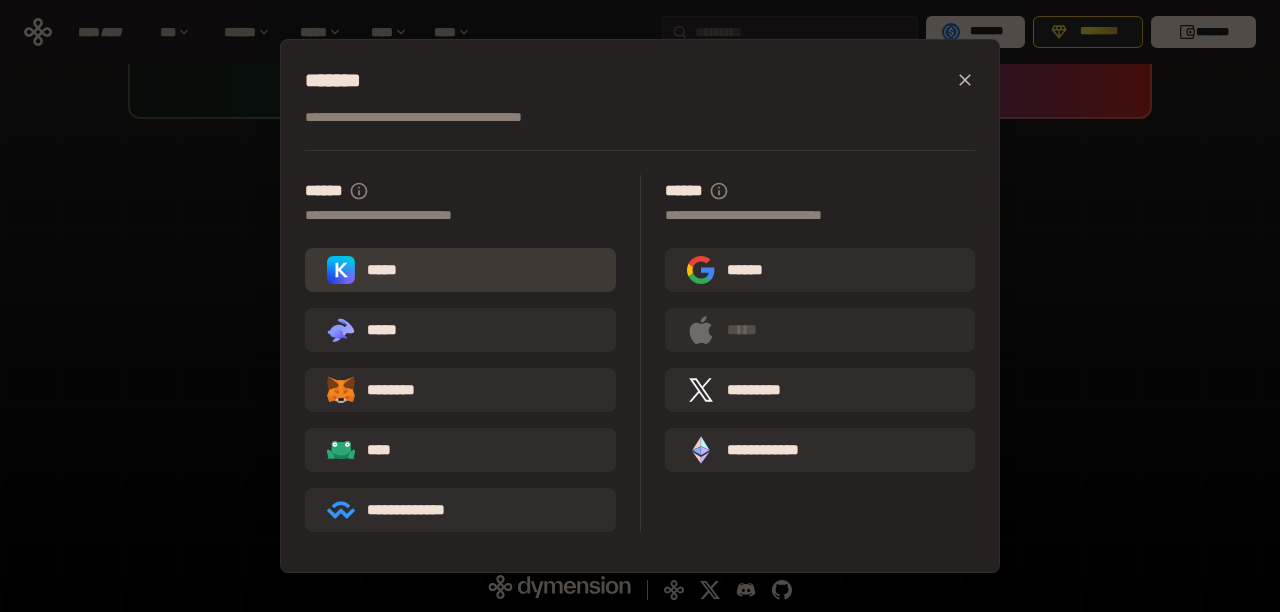 click on "*****" at bounding box center (460, 270) 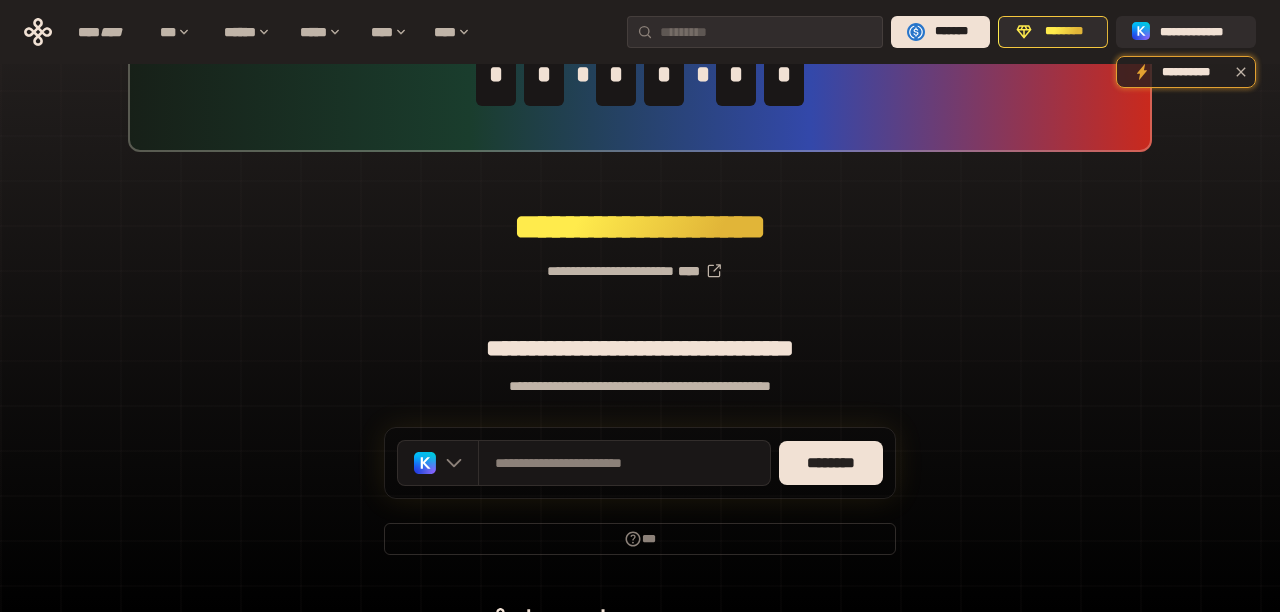 scroll, scrollTop: 171, scrollLeft: 0, axis: vertical 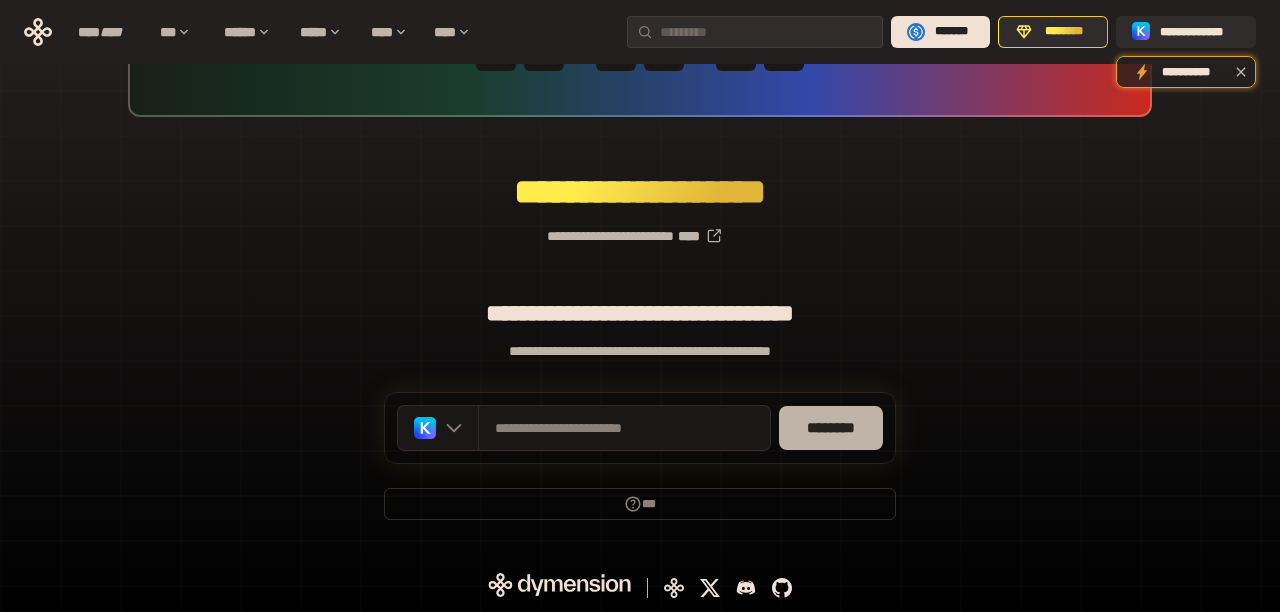 click on "********" at bounding box center (831, 428) 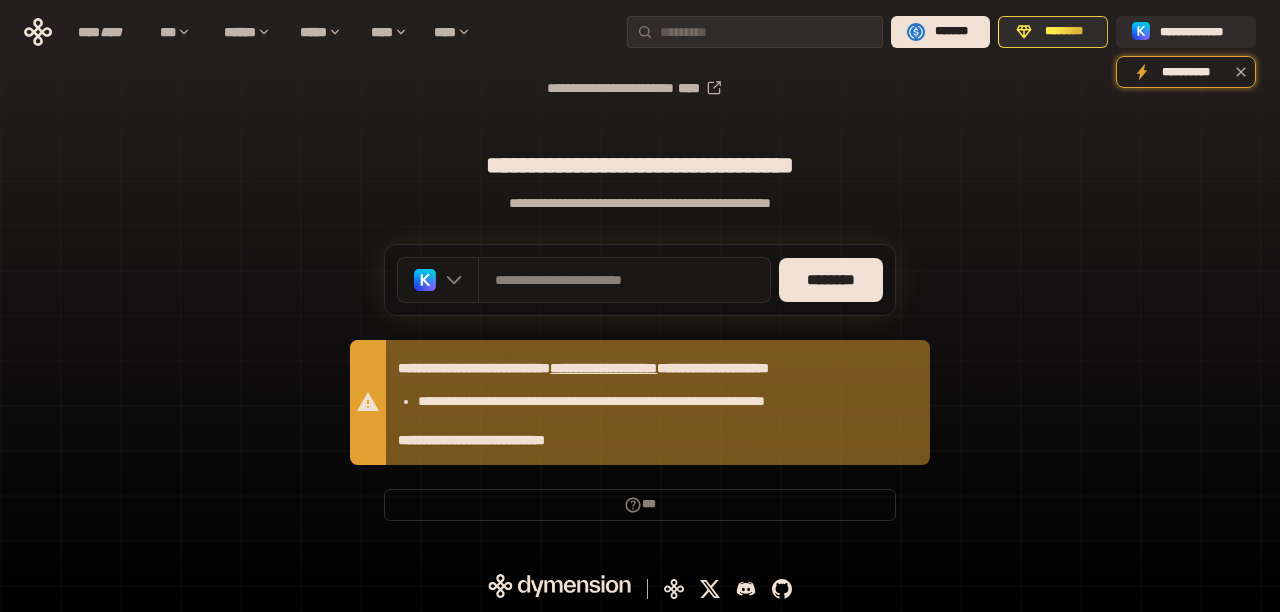 scroll, scrollTop: 0, scrollLeft: 0, axis: both 